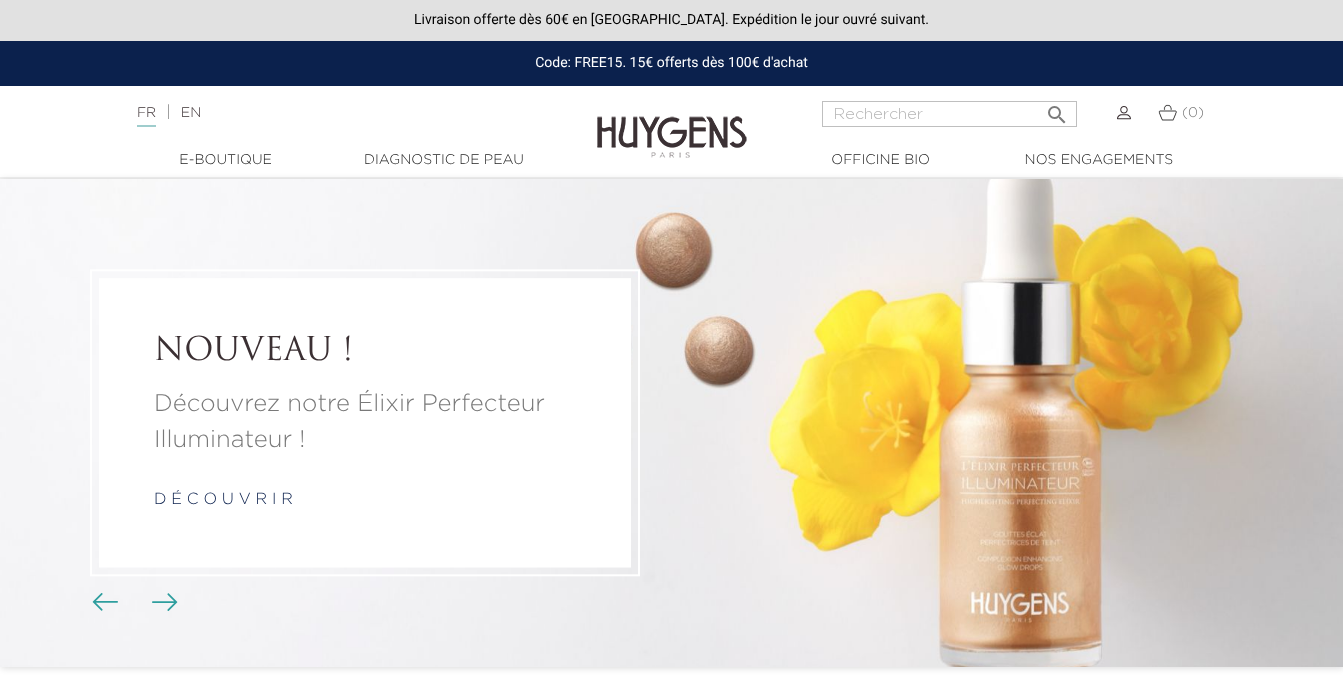 scroll, scrollTop: 0, scrollLeft: 0, axis: both 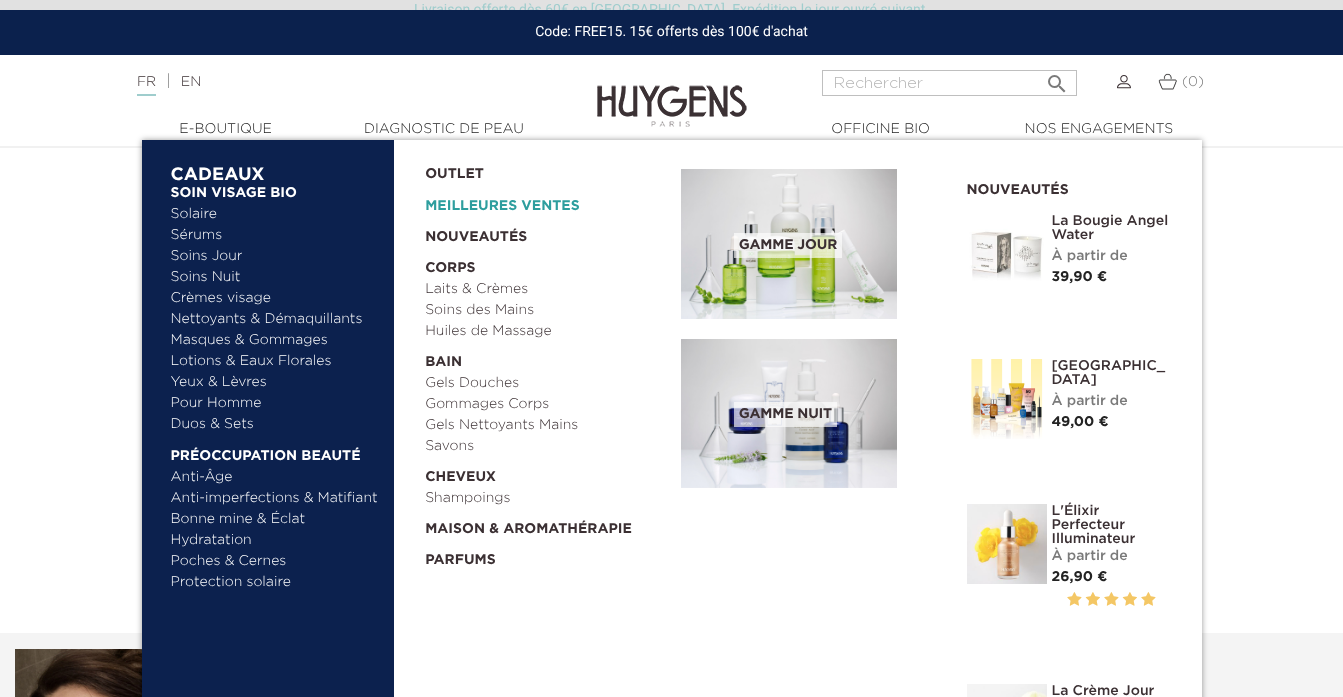 click on "Meilleures Ventes" at bounding box center (537, 201) 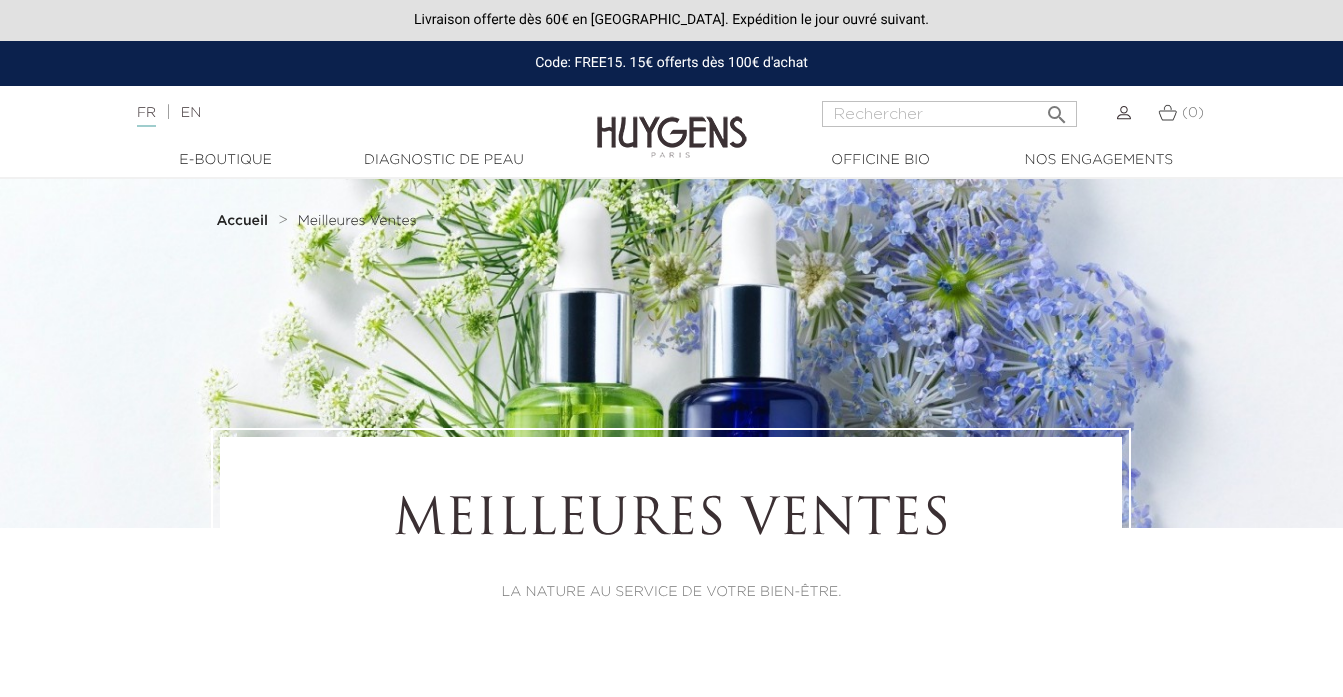 scroll, scrollTop: 0, scrollLeft: 0, axis: both 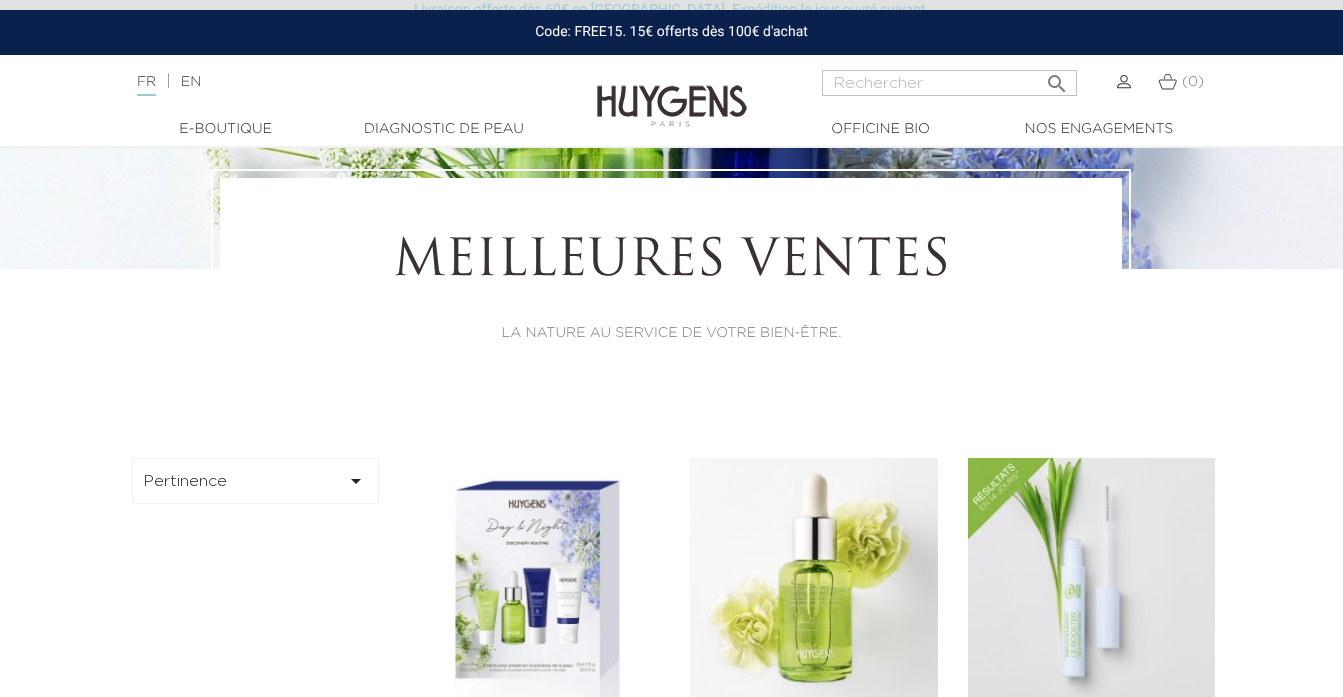 click on "Pertinence     " at bounding box center [256, 481] 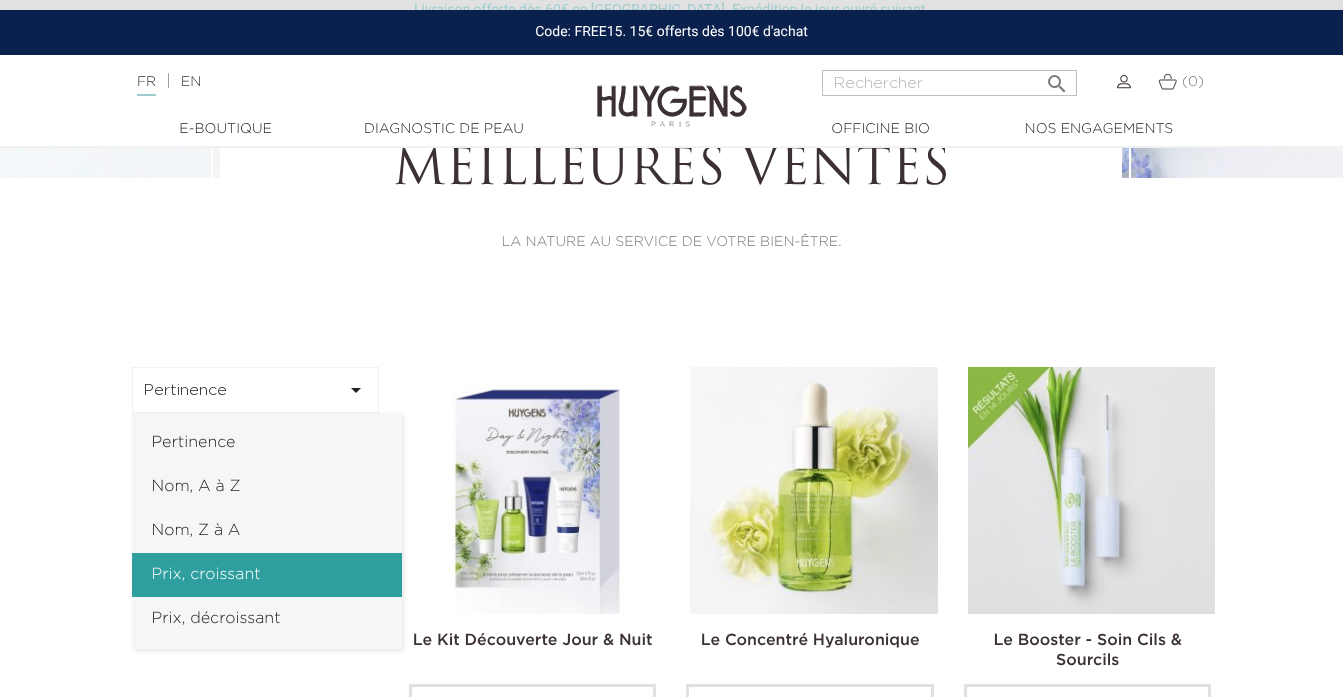 scroll, scrollTop: 368, scrollLeft: 0, axis: vertical 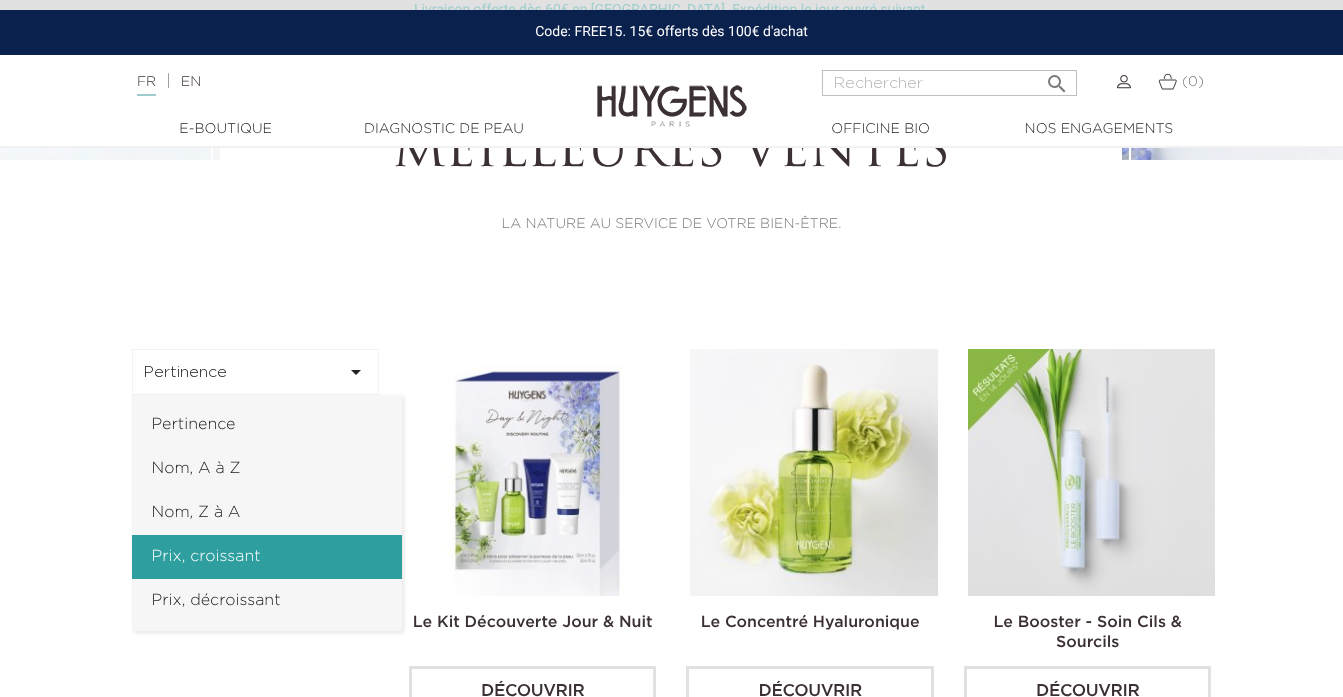 click on "Prix, croissant" at bounding box center [267, 557] 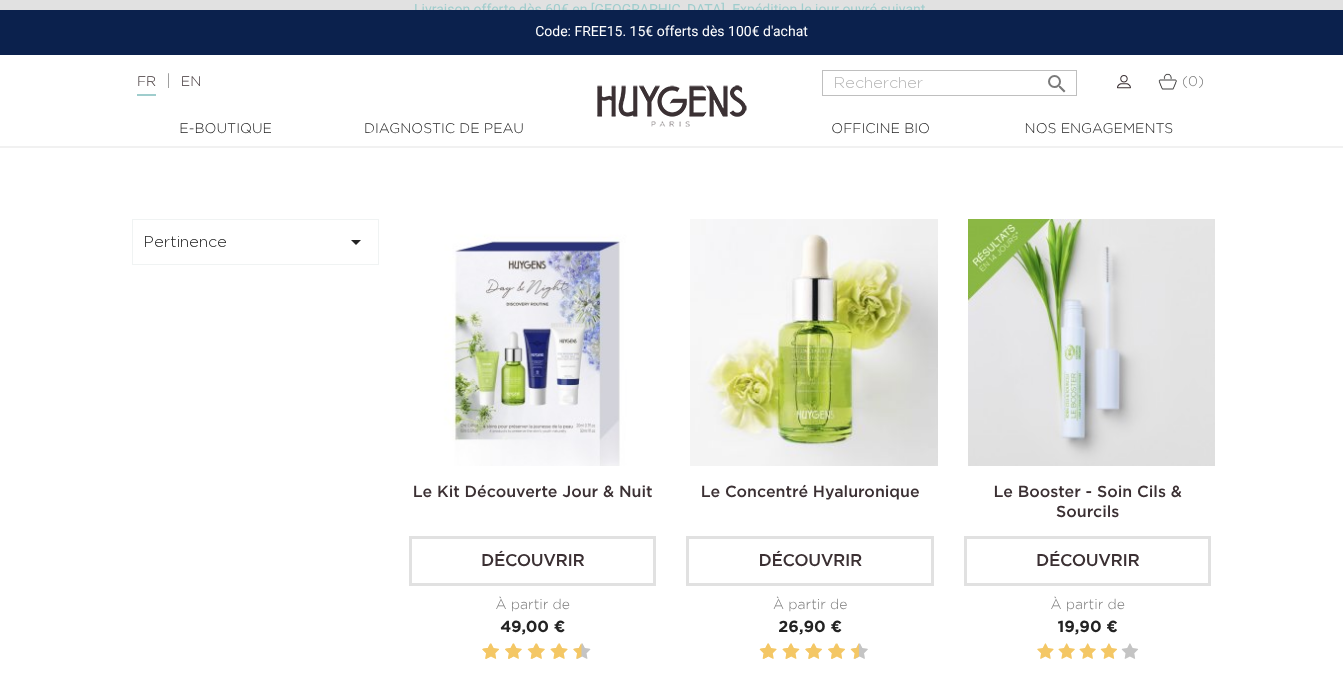 scroll, scrollTop: 507, scrollLeft: 0, axis: vertical 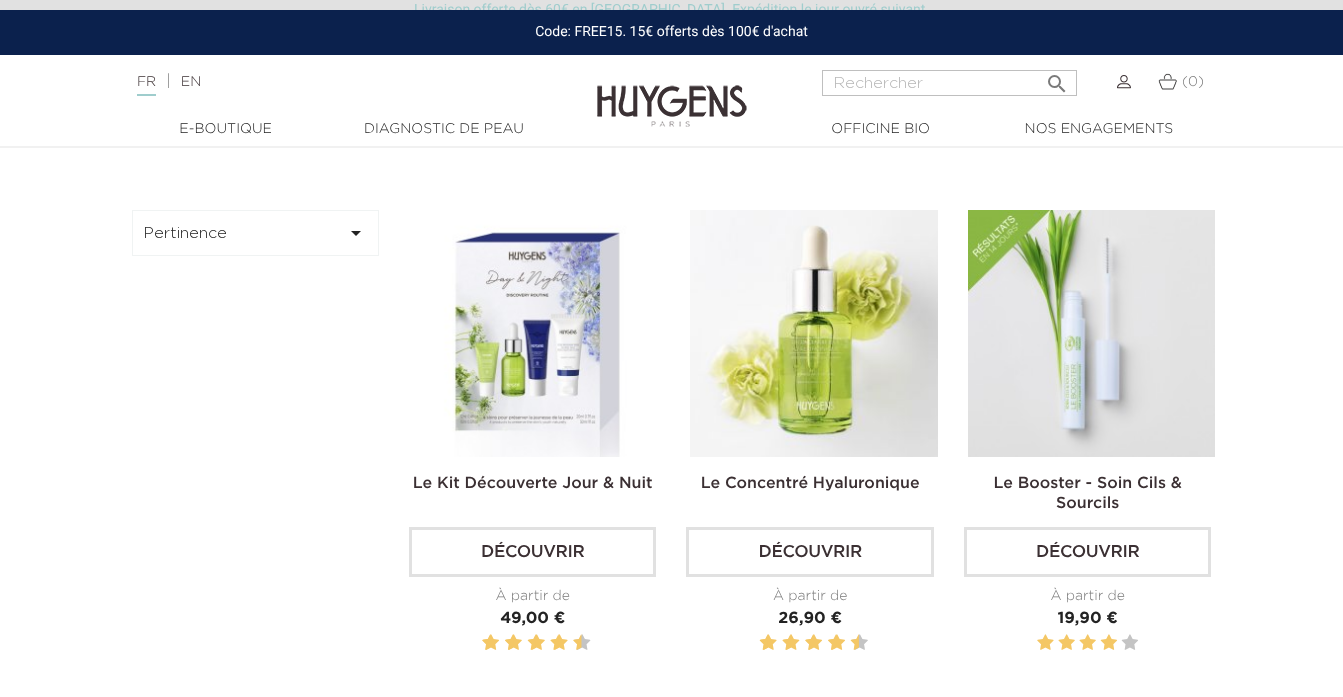 click on "Pertinence     " at bounding box center [256, 233] 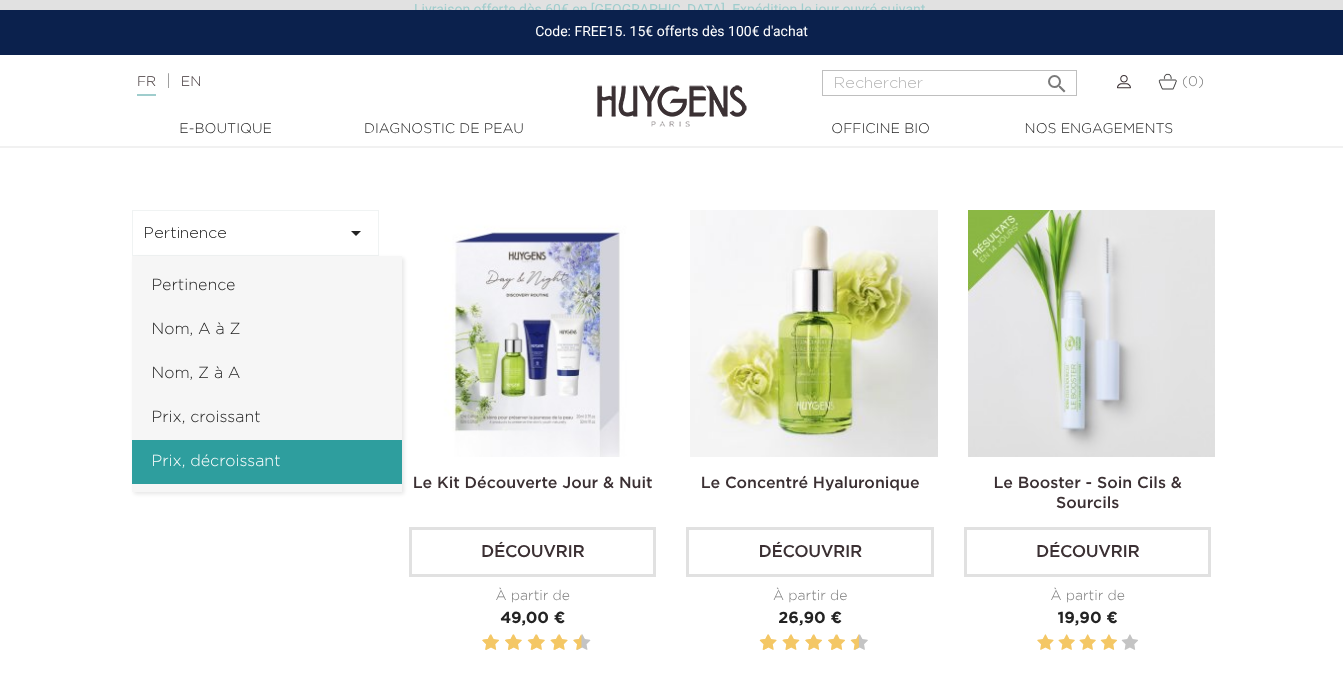 click on "Prix, décroissant" at bounding box center [267, 462] 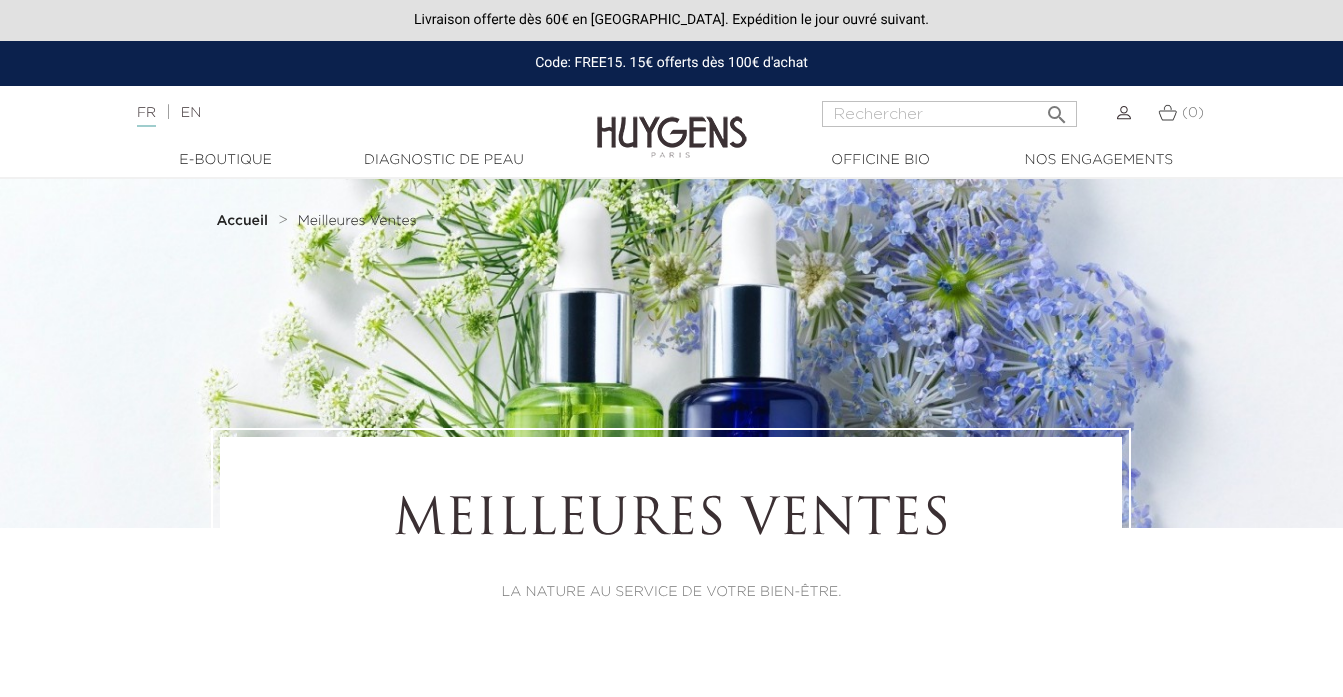 scroll, scrollTop: 0, scrollLeft: 0, axis: both 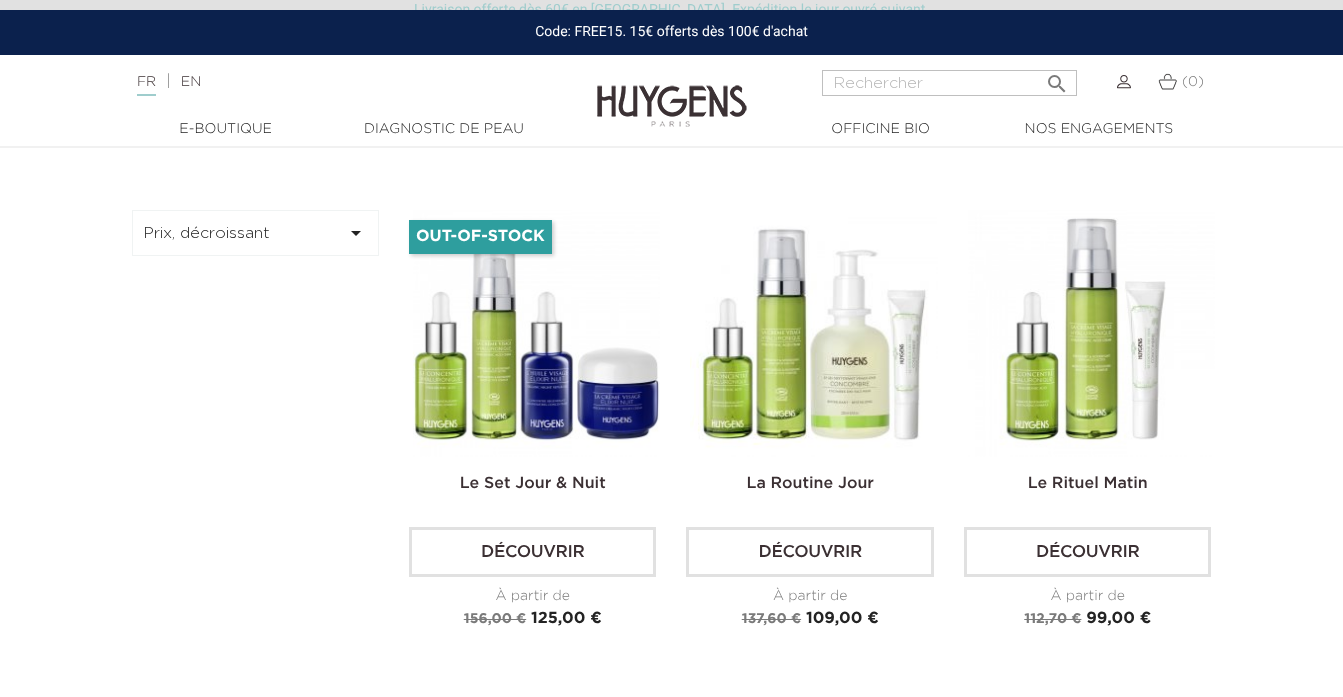 click on "Prix, décroissant     " at bounding box center [256, 233] 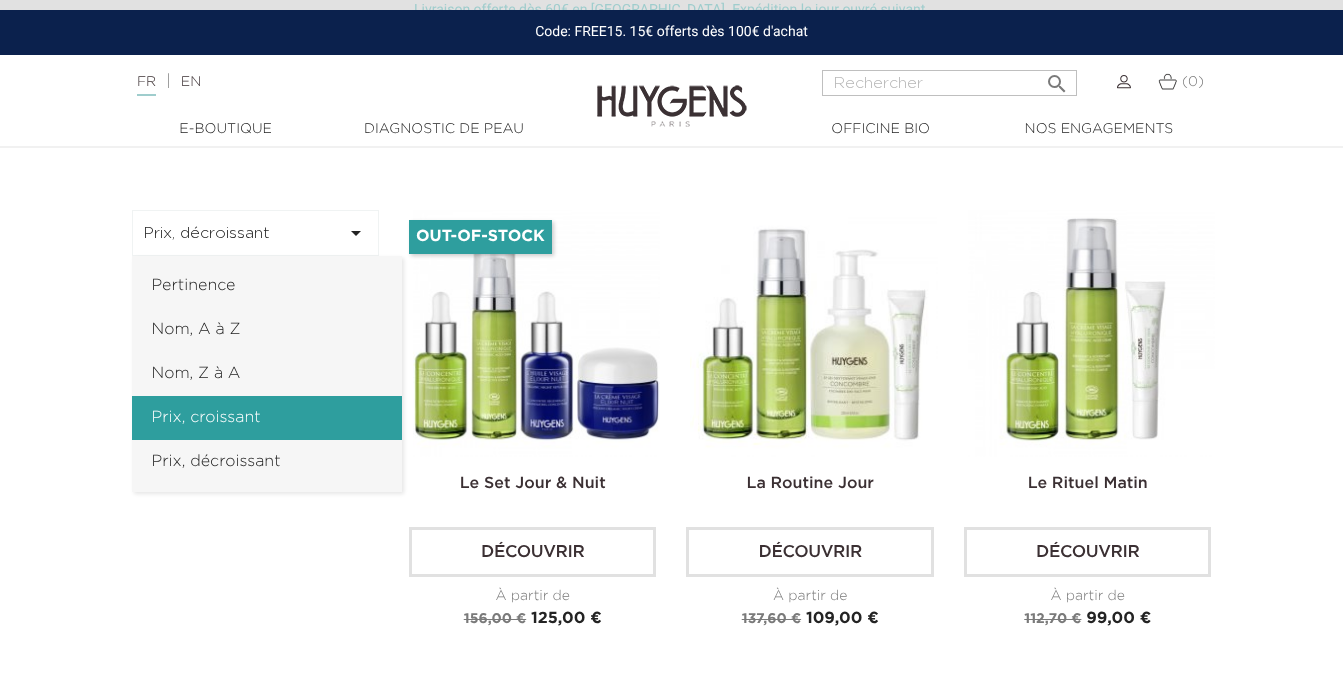 click on "Prix, croissant" at bounding box center (267, 418) 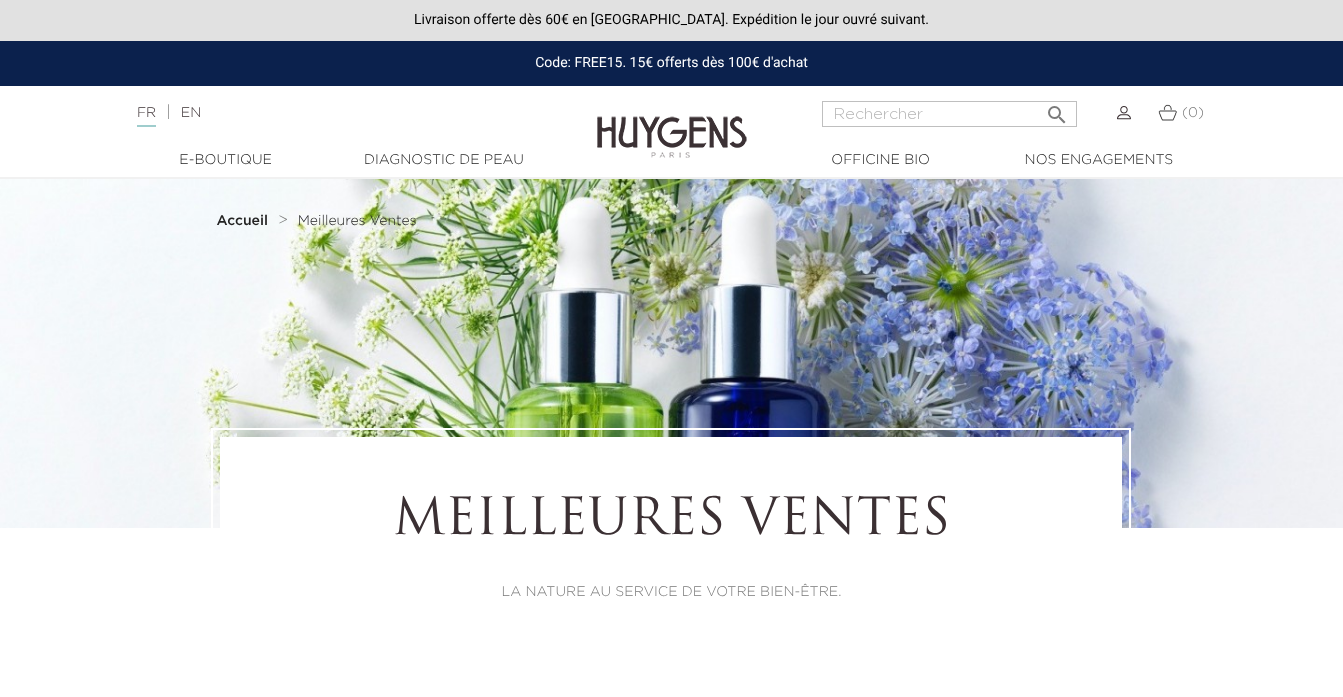 scroll, scrollTop: 0, scrollLeft: 0, axis: both 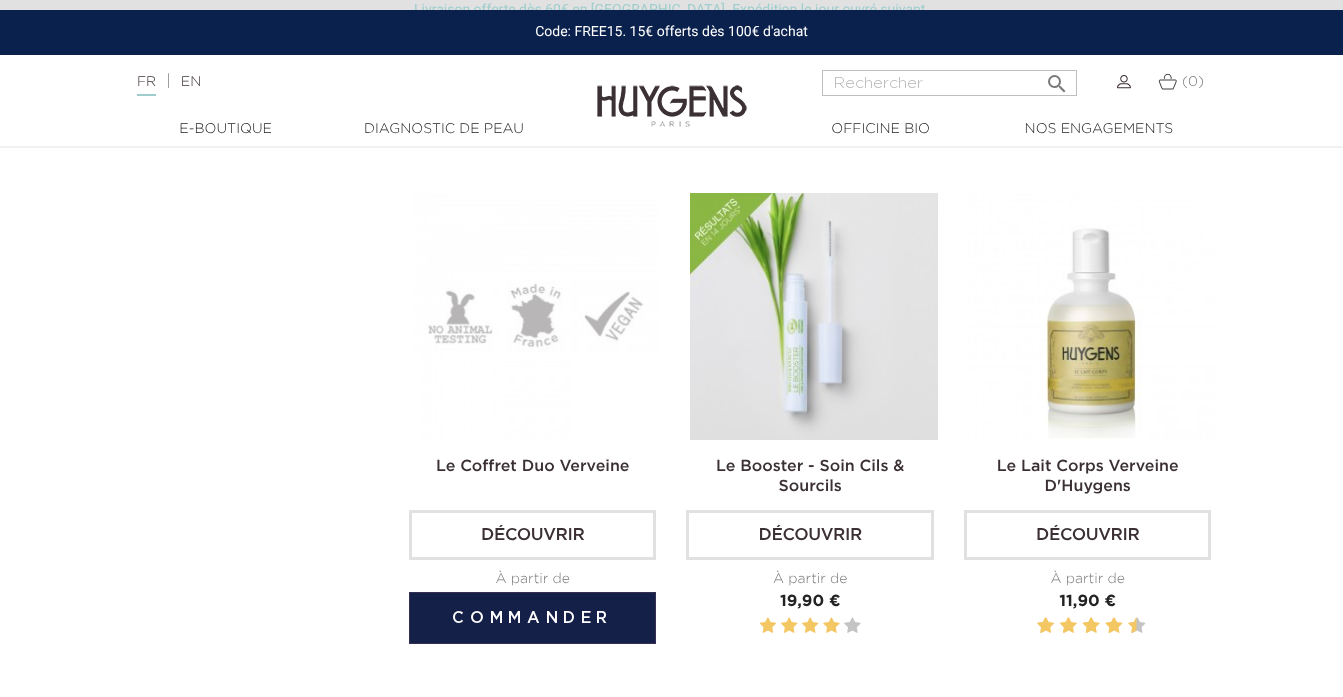 click at bounding box center (536, 316) 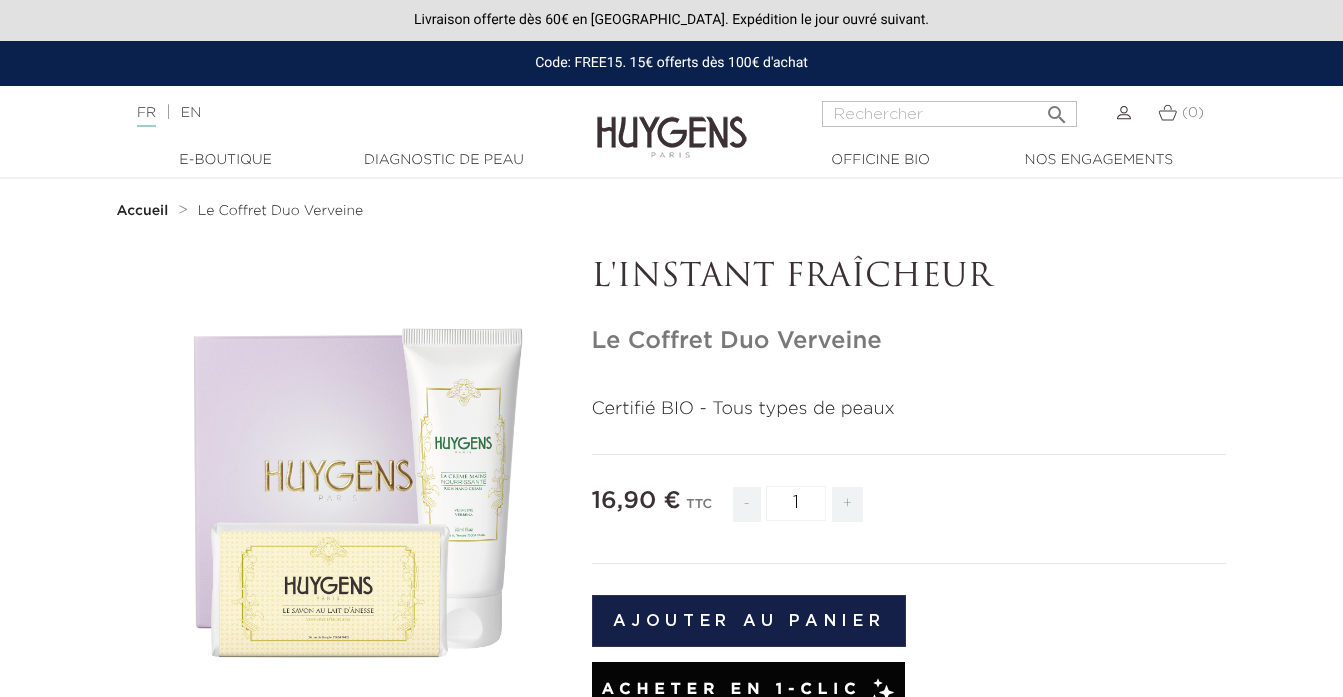 scroll, scrollTop: 0, scrollLeft: 0, axis: both 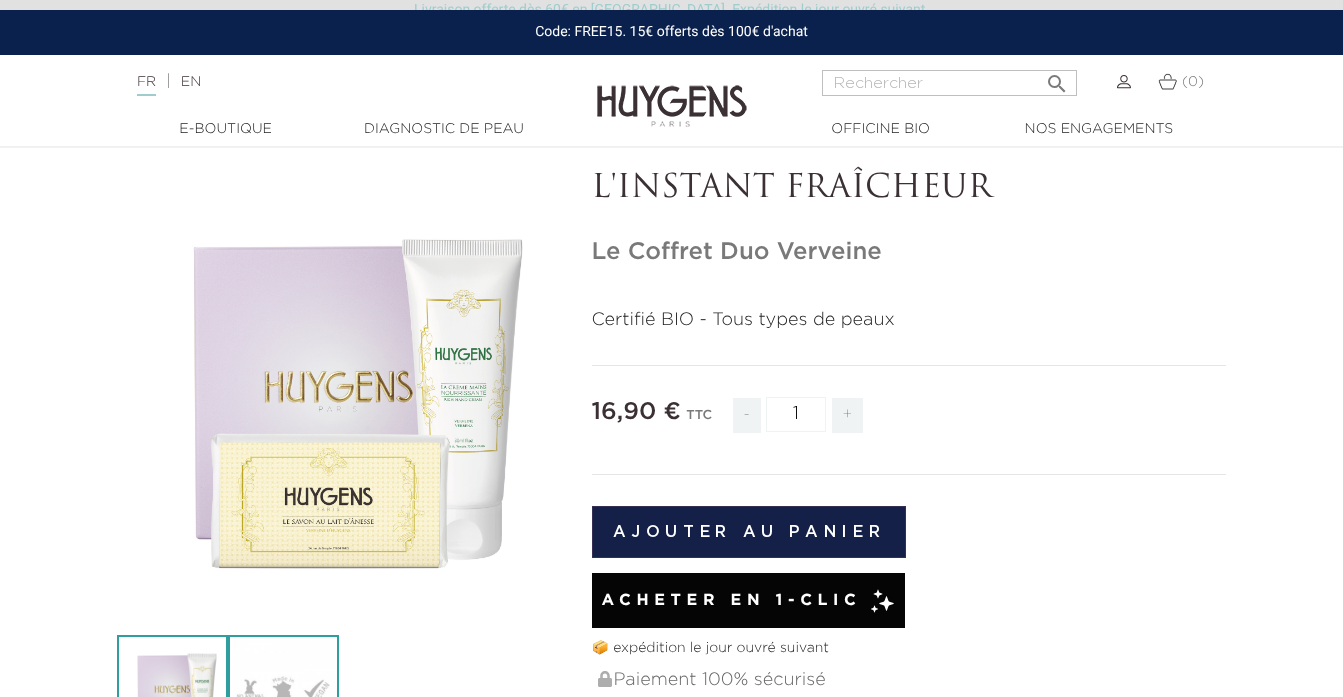click at bounding box center [283, 690] 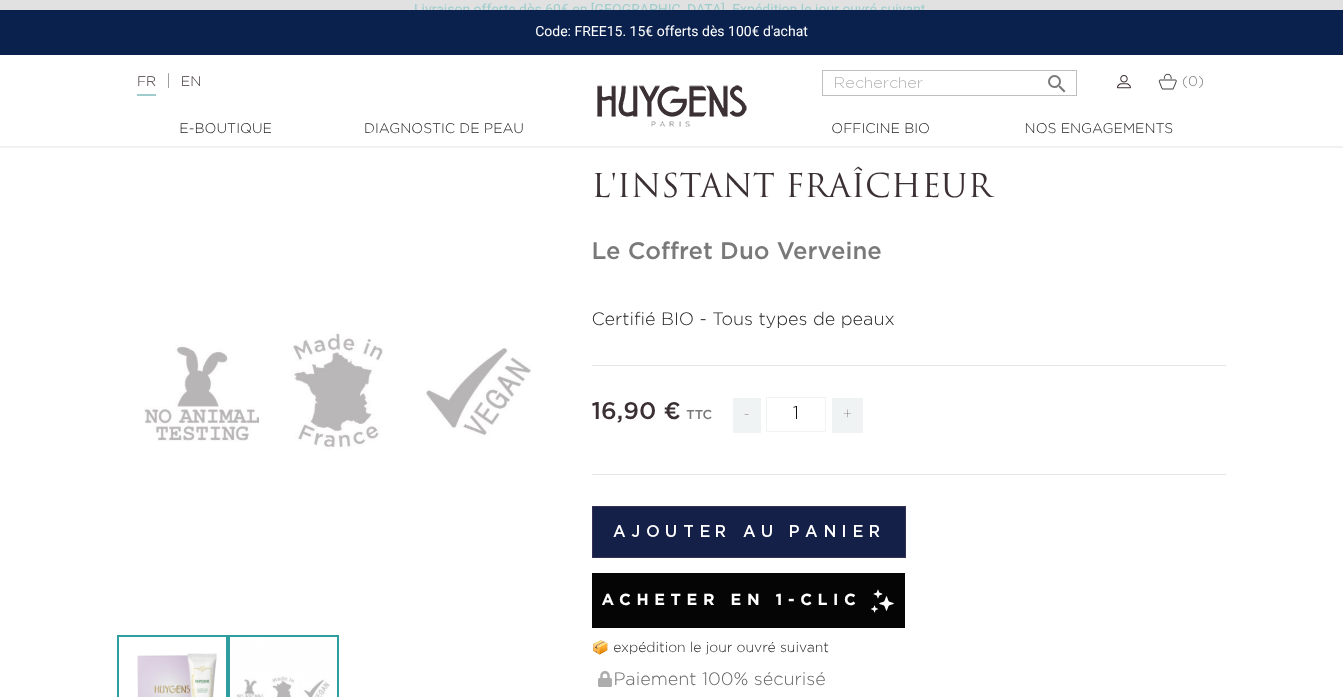 click at bounding box center (172, 690) 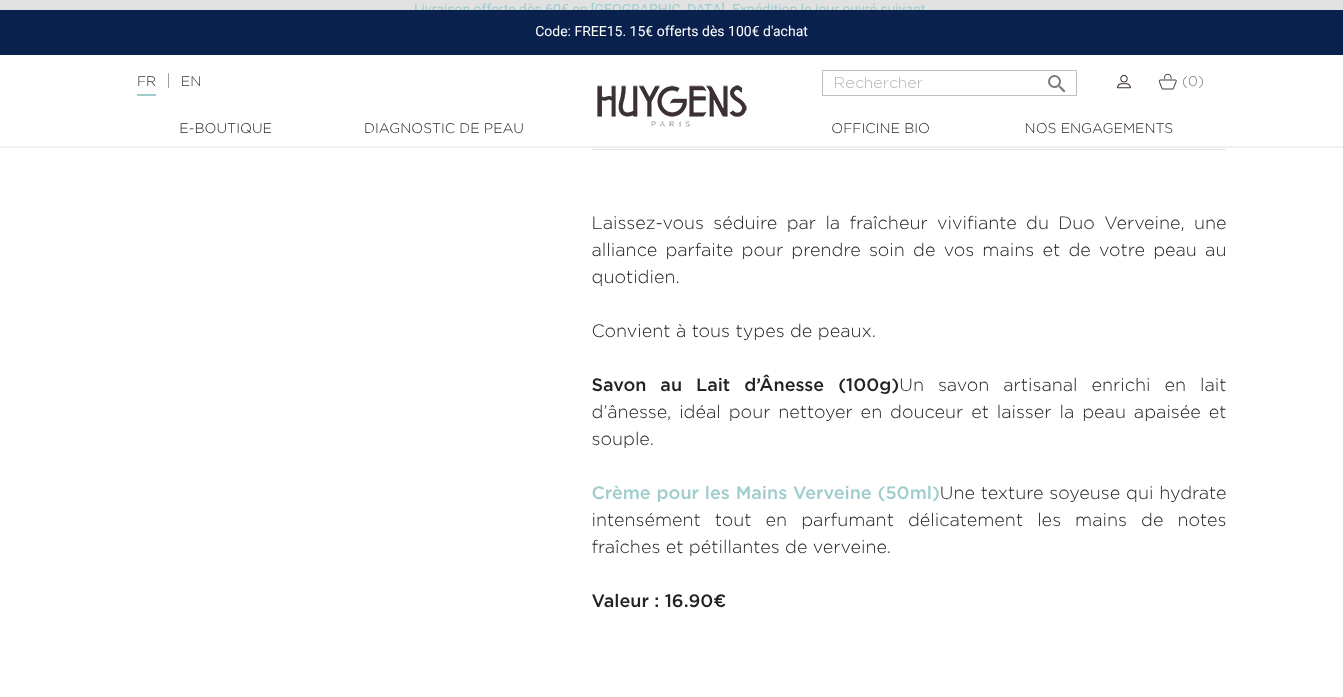 scroll, scrollTop: 723, scrollLeft: 0, axis: vertical 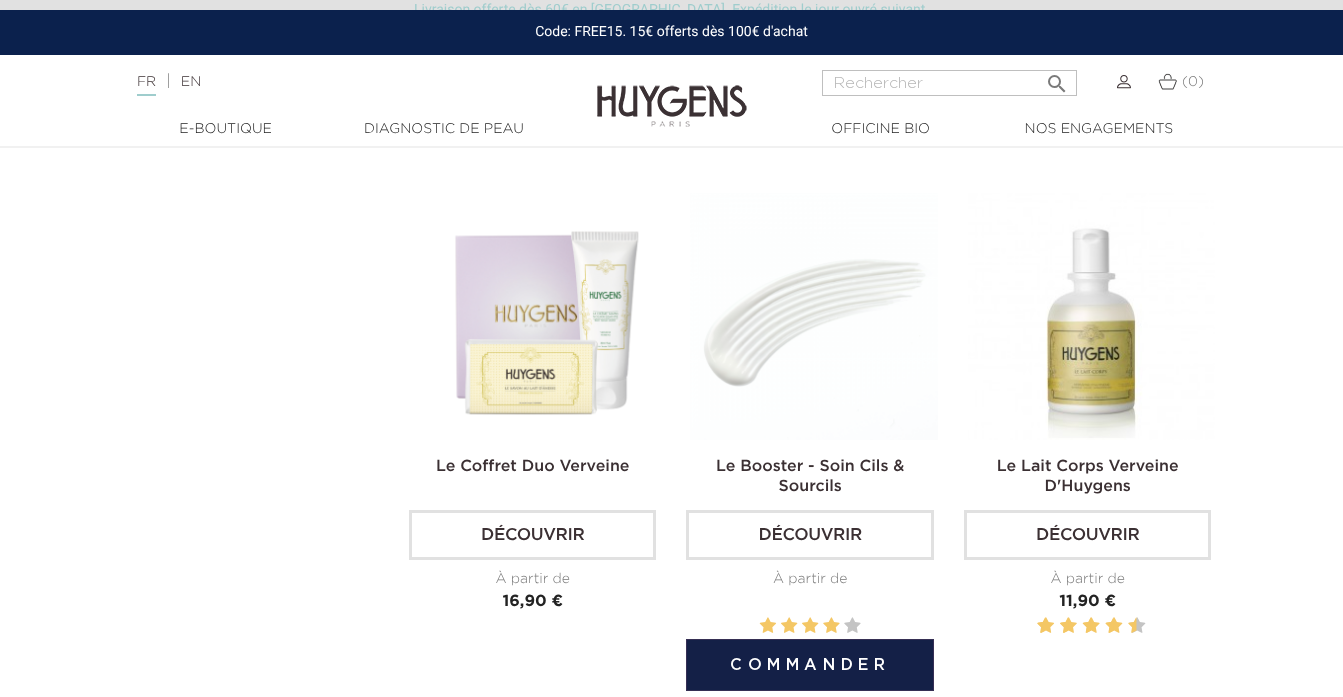 click at bounding box center [813, 316] 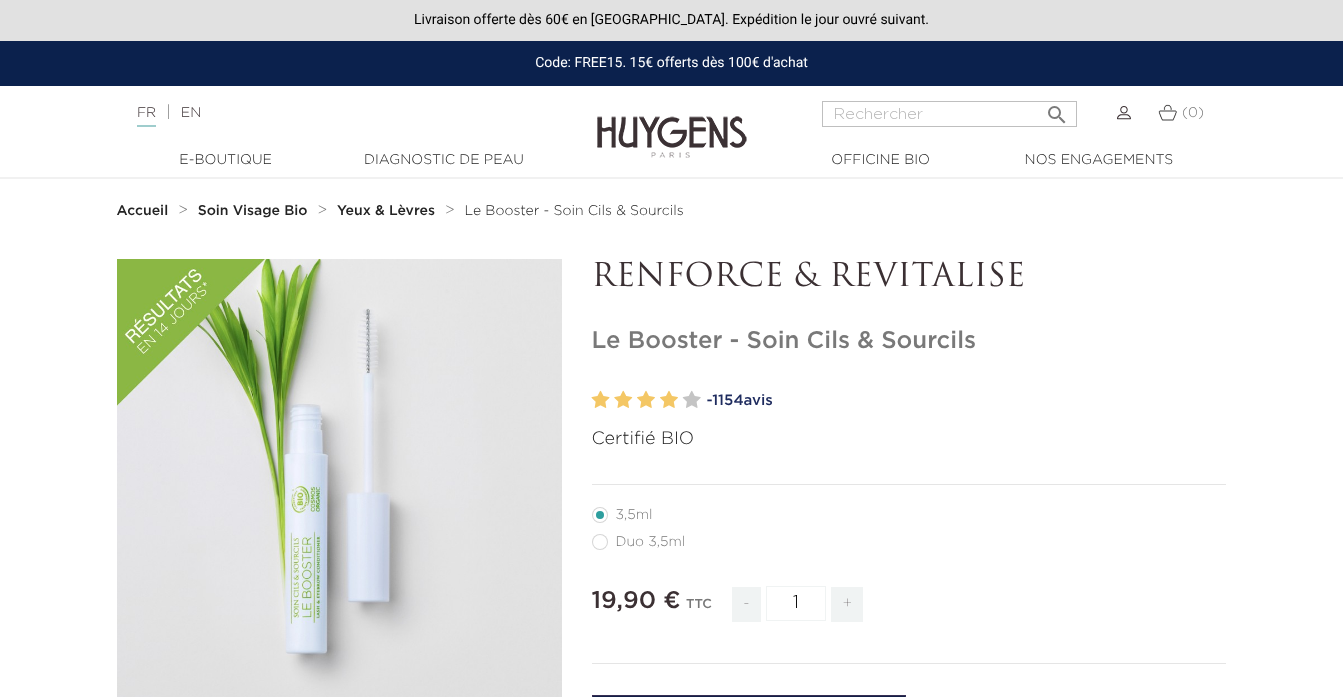 scroll, scrollTop: 0, scrollLeft: 0, axis: both 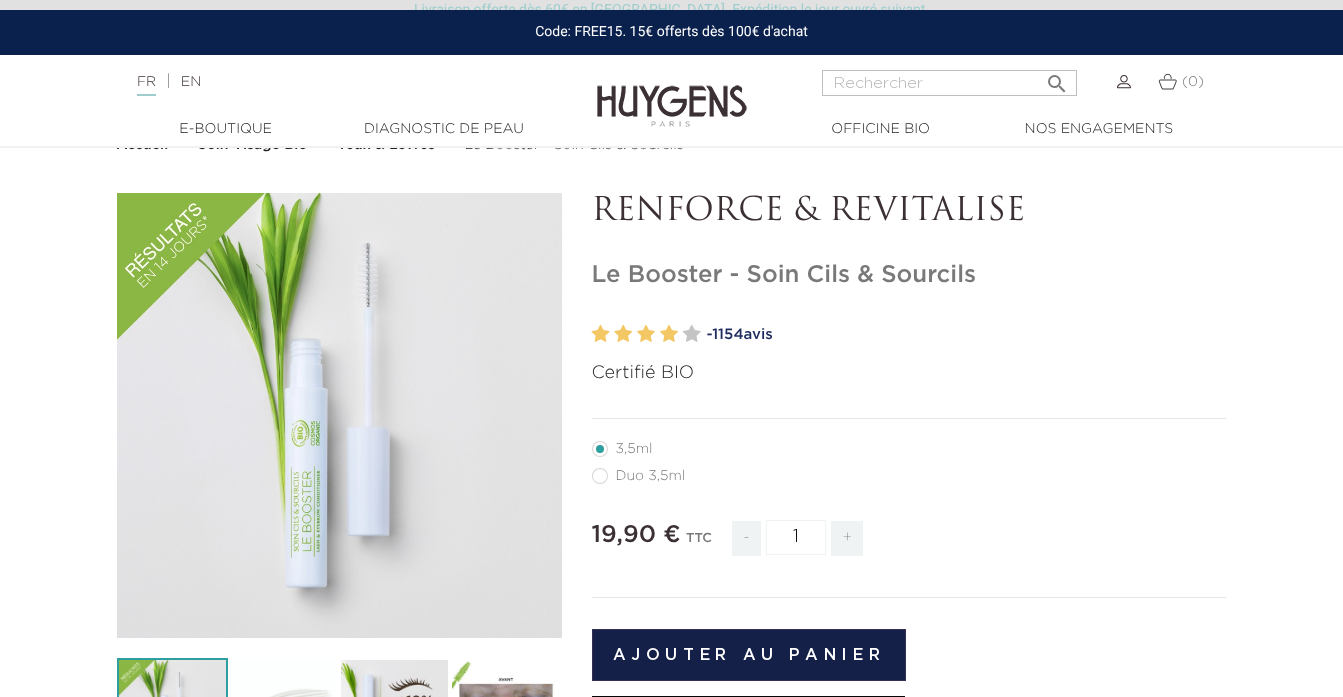 click on "Duo 3,5ml" at bounding box center (651, 476) 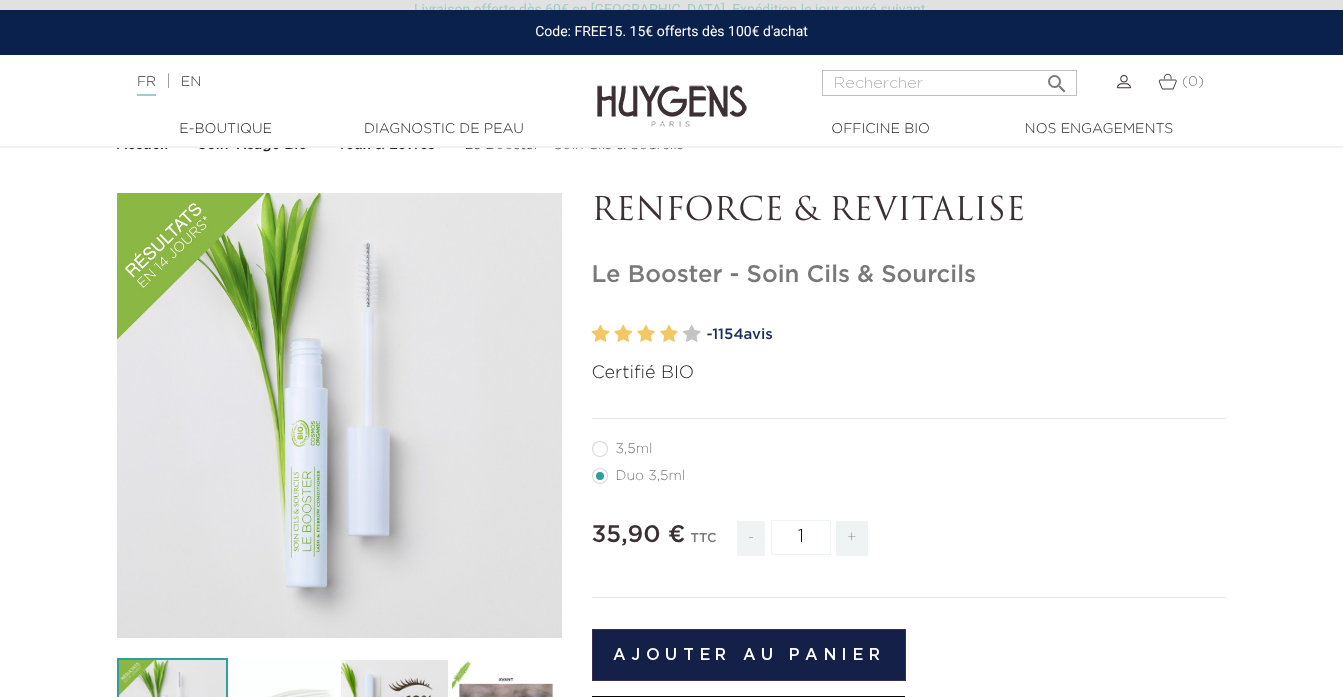 click on "3,5ml" at bounding box center (634, 449) 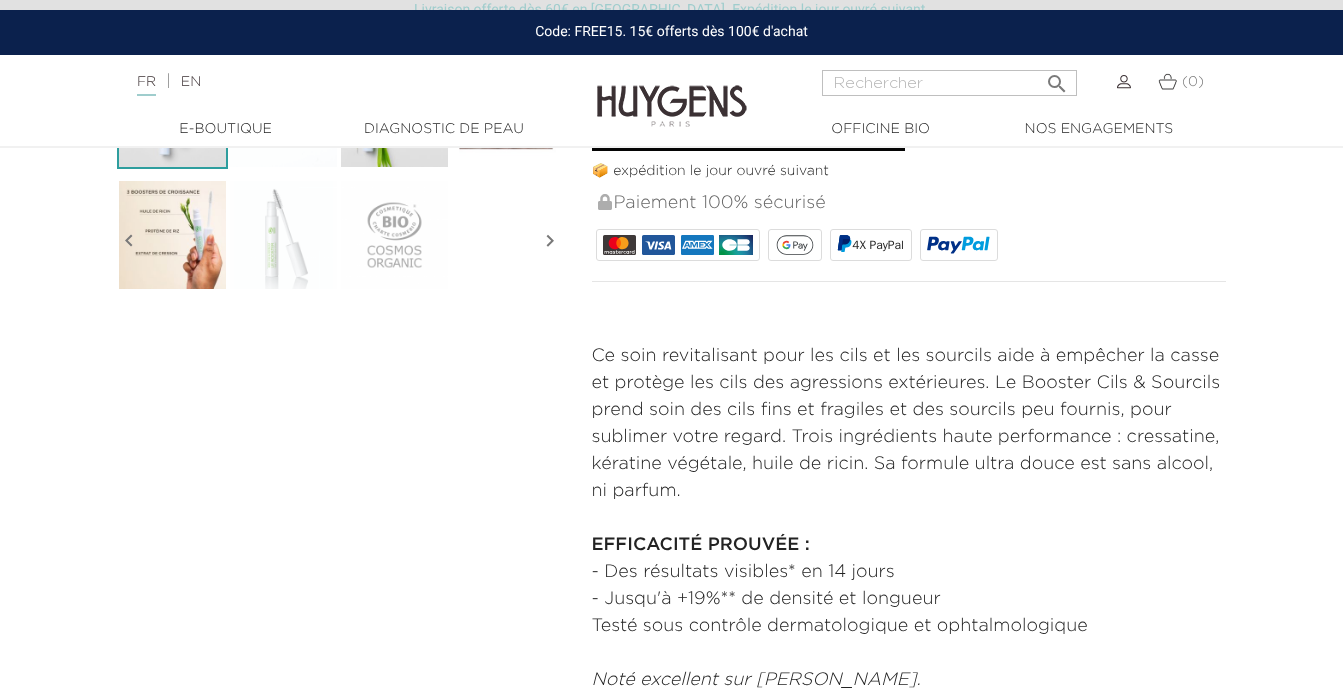 scroll, scrollTop: 673, scrollLeft: 0, axis: vertical 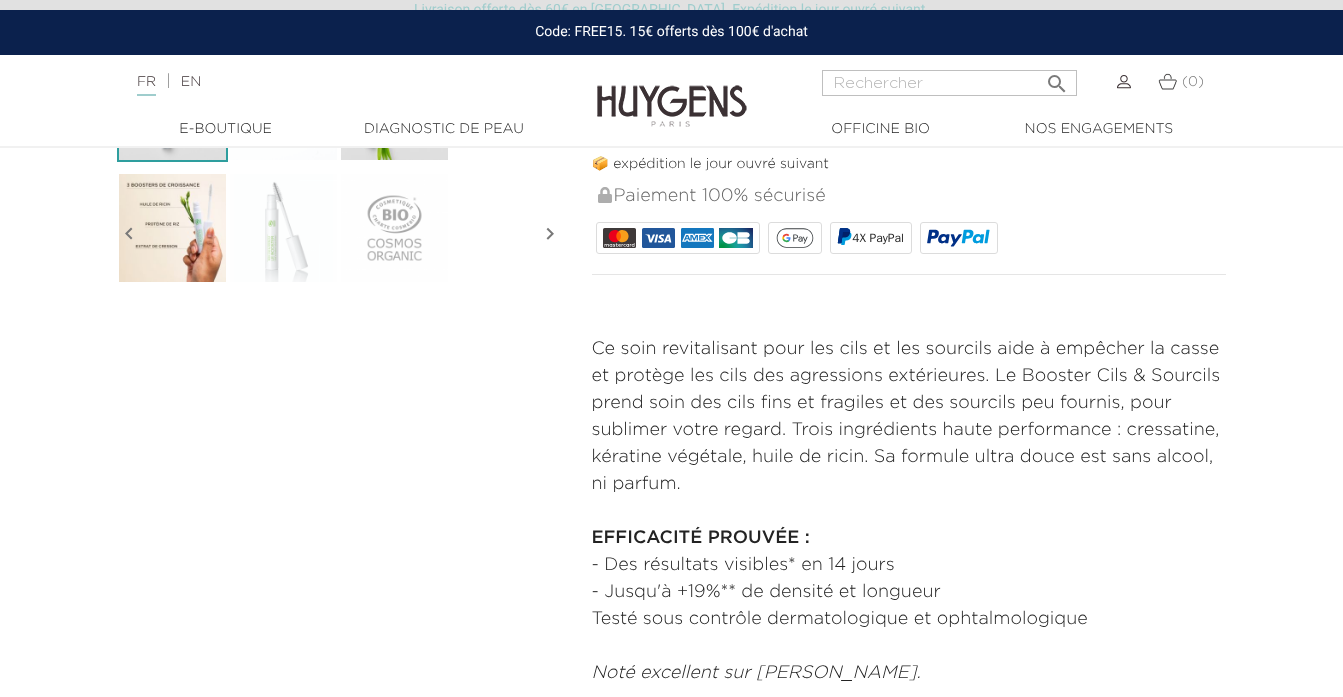 radio on "true" 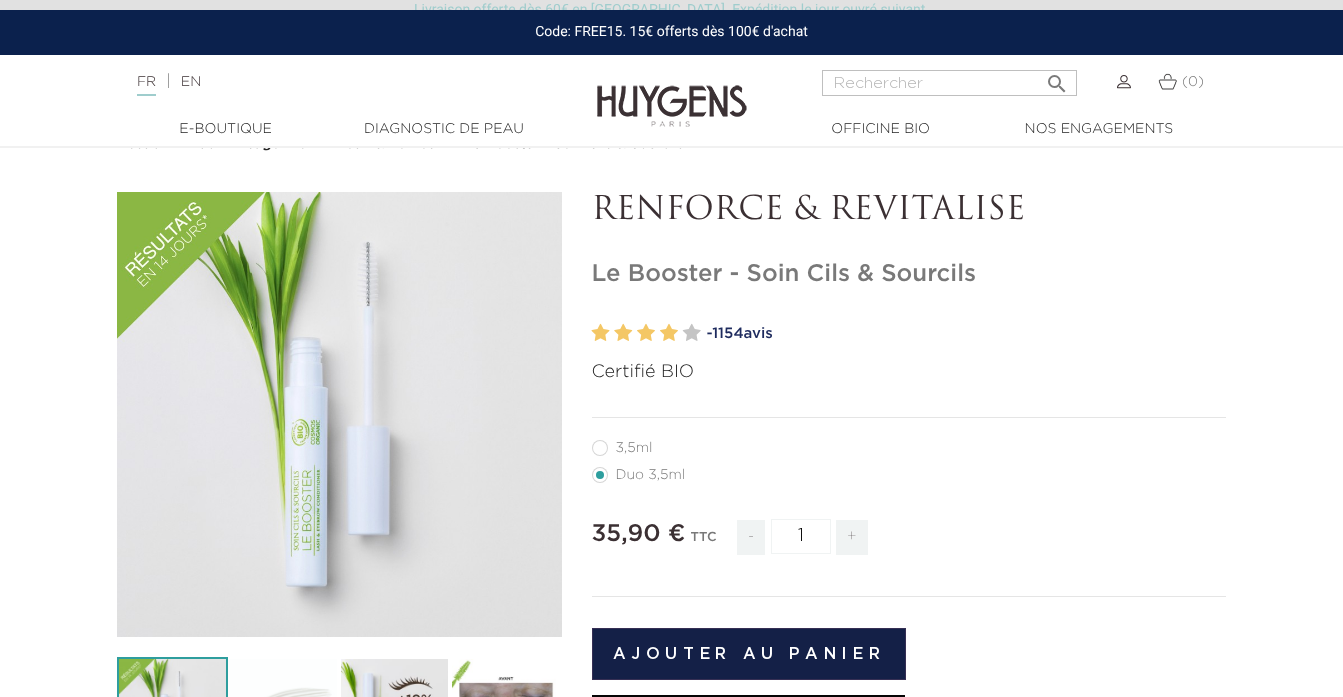 radio on "true" 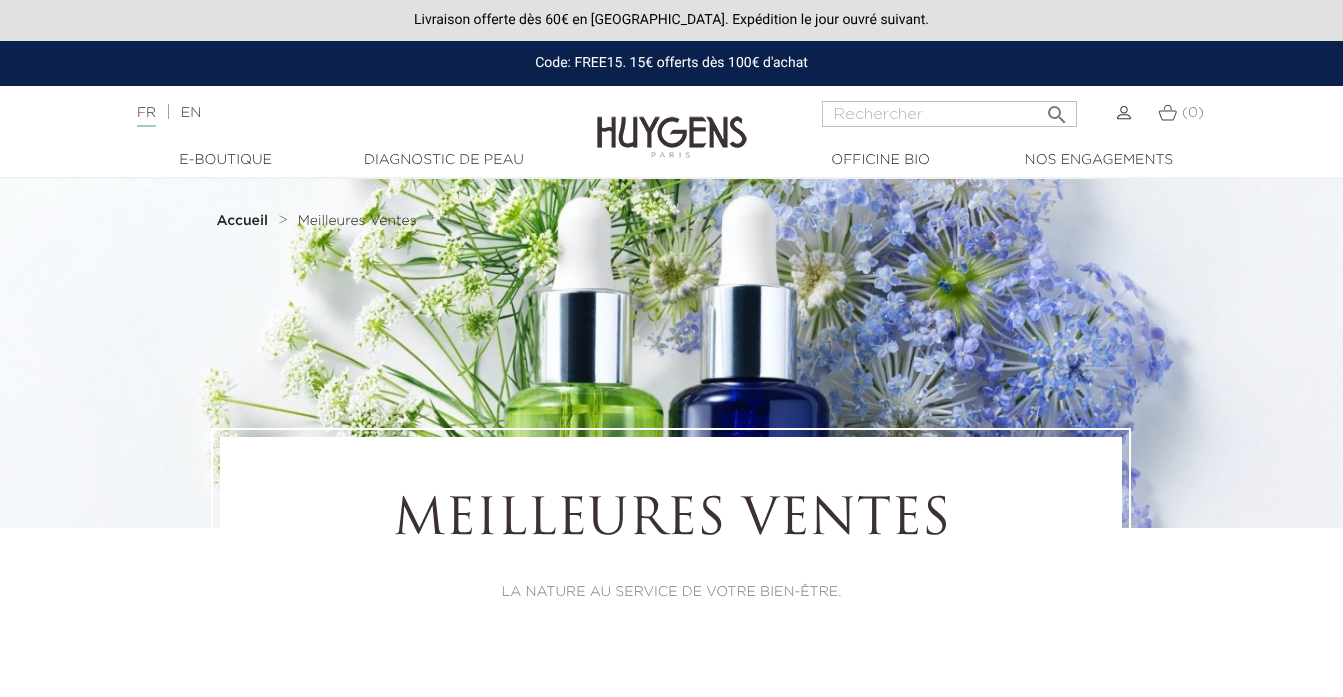 scroll, scrollTop: 0, scrollLeft: 0, axis: both 